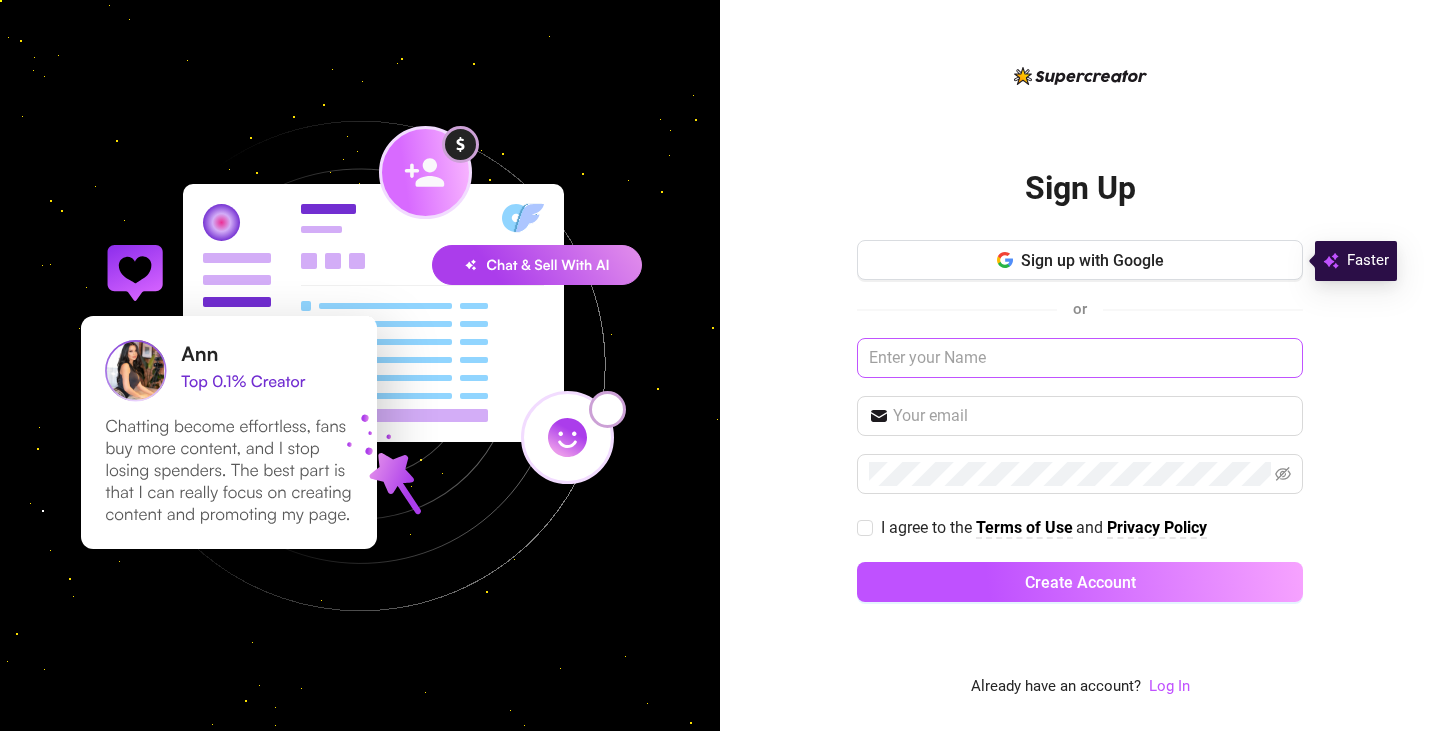 scroll, scrollTop: 0, scrollLeft: 0, axis: both 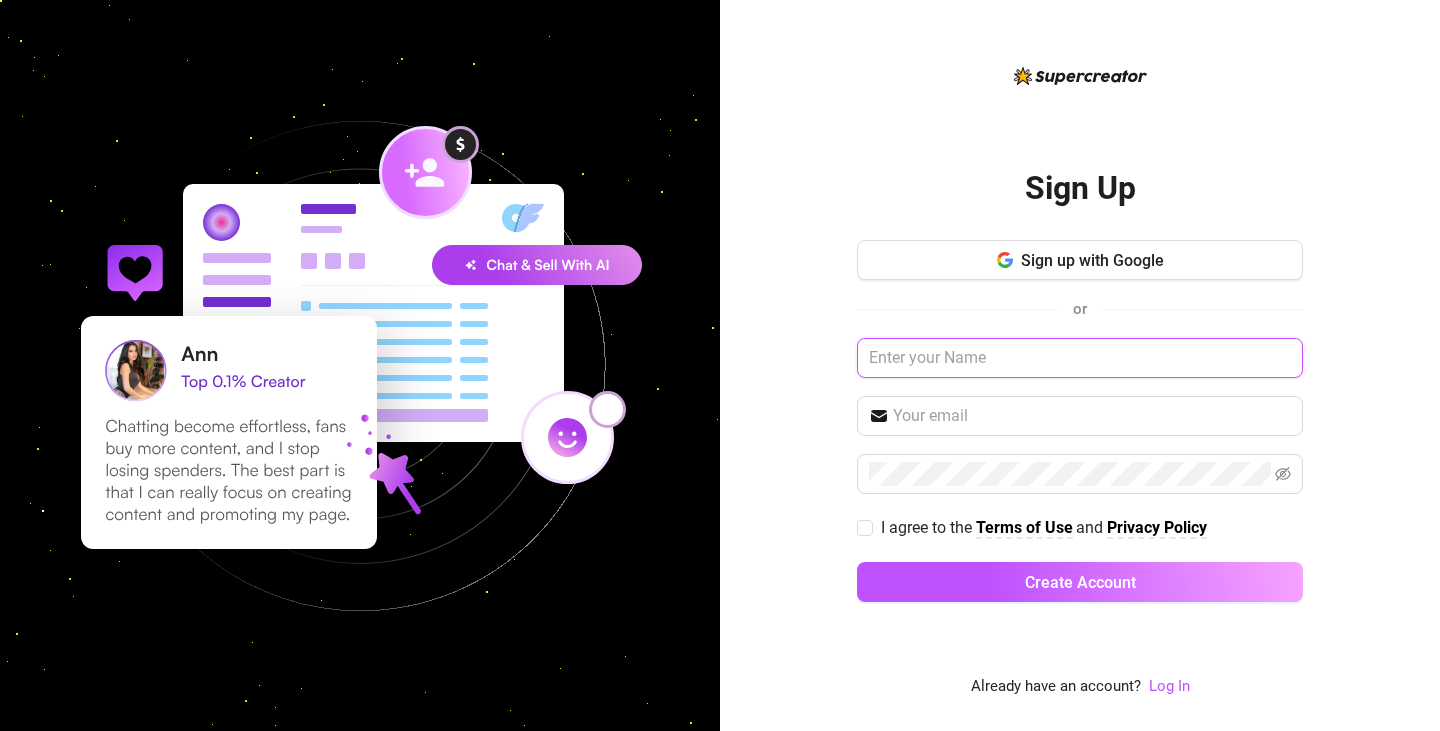 click at bounding box center [1080, 358] 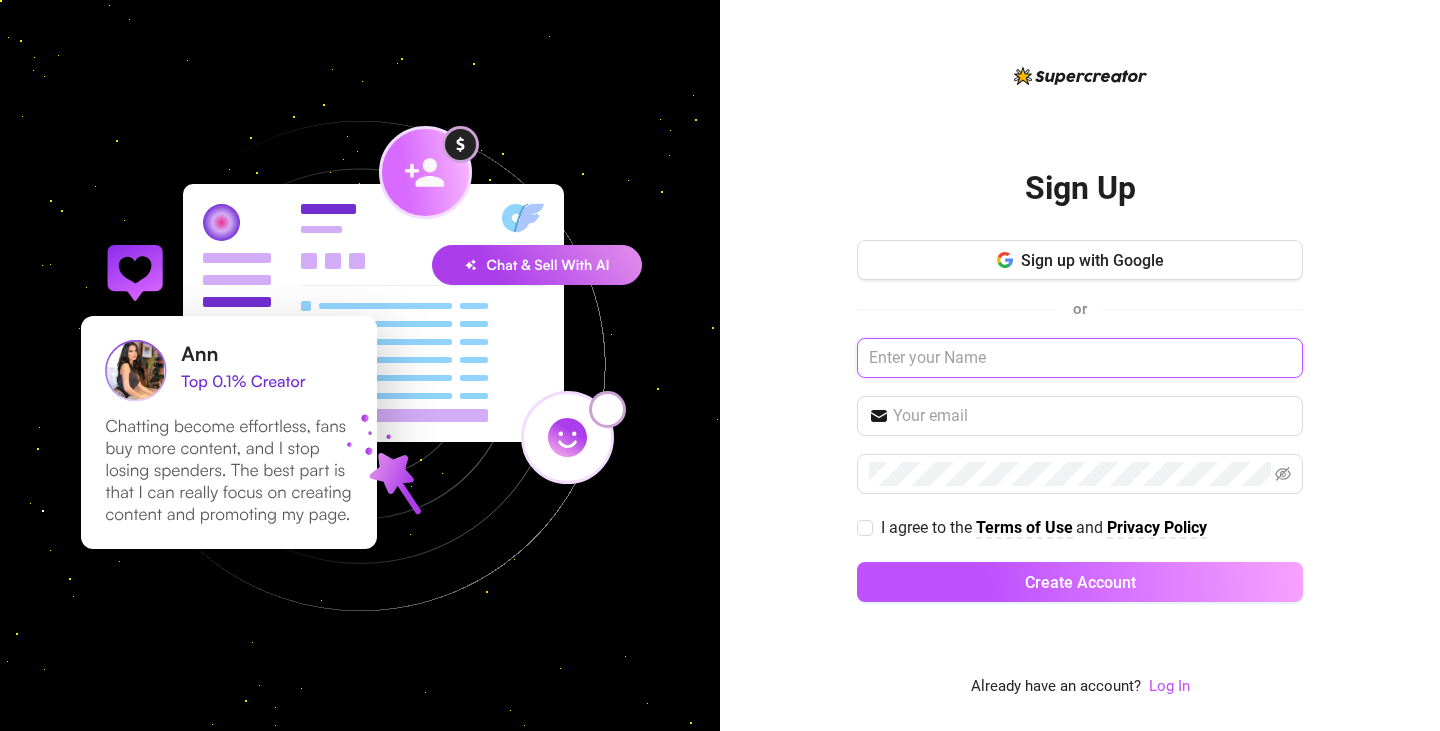 click at bounding box center [1080, 358] 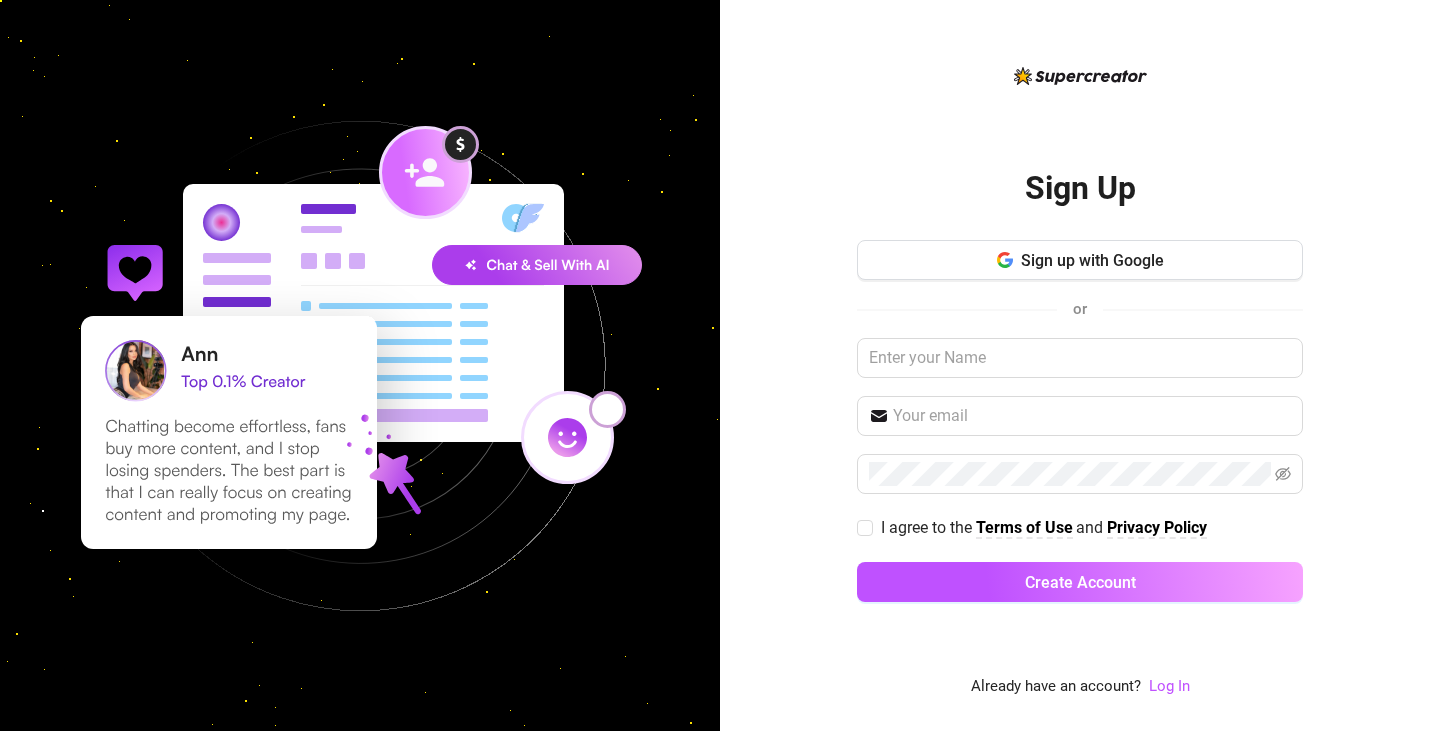 click on "Sign Up Sign up with Google or I agree to the   Terms of Use   and   Privacy Policy Create Account Already have an account? Log In" at bounding box center [1080, 365] 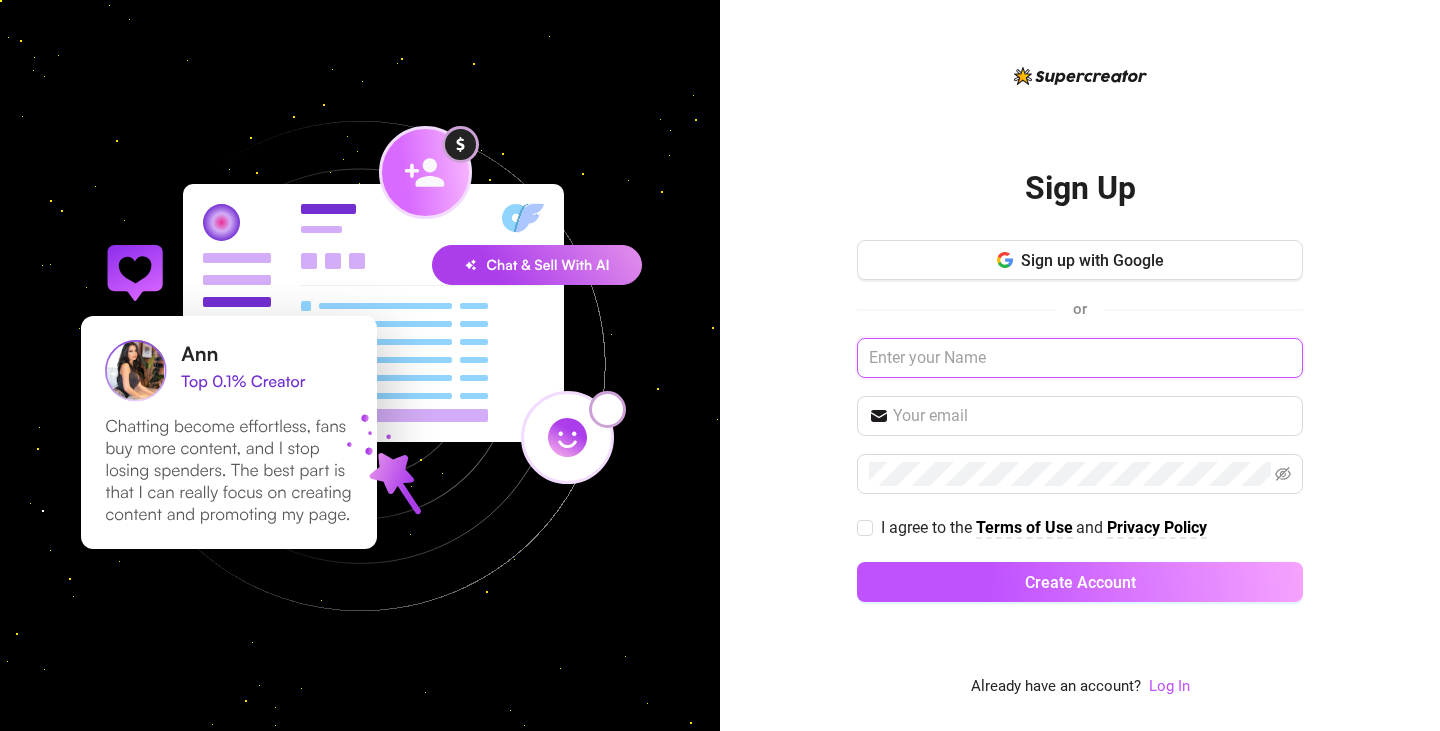 click at bounding box center (1080, 358) 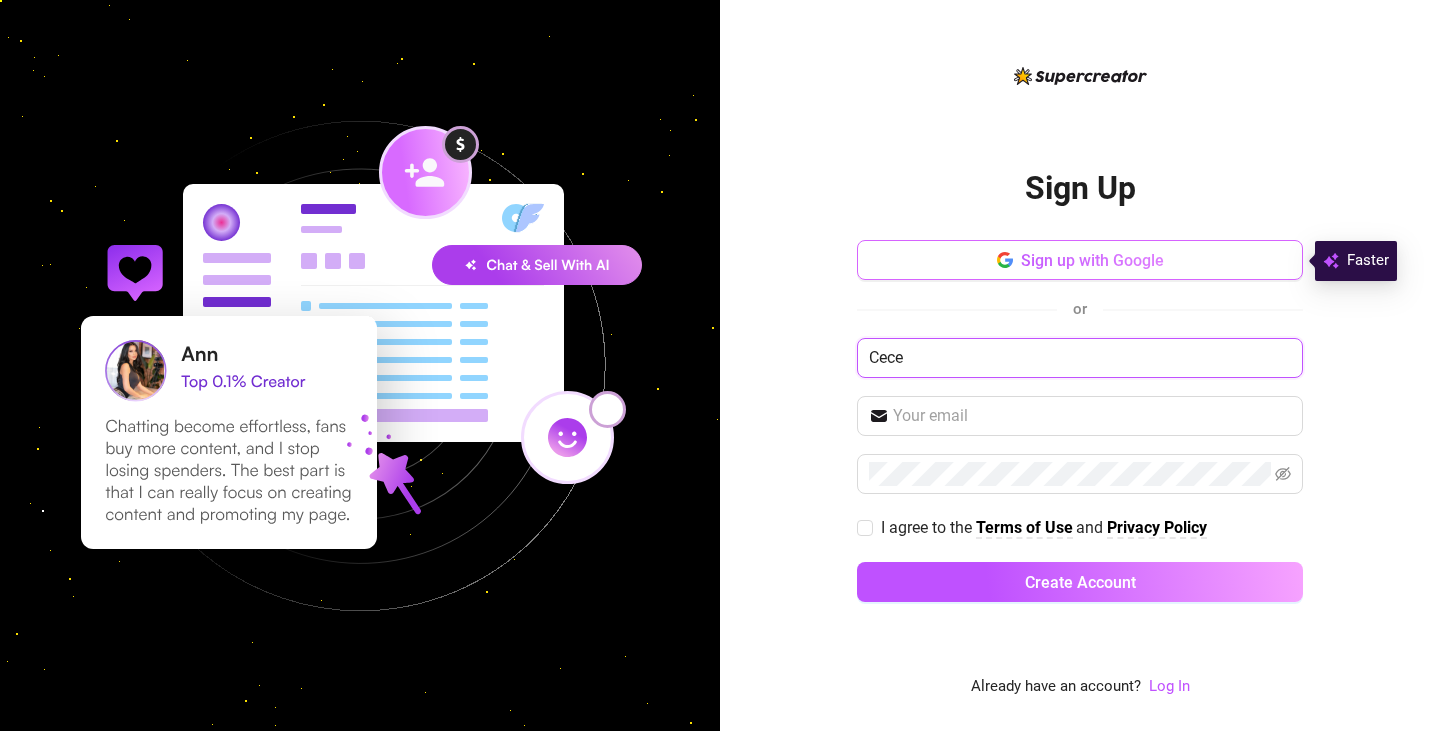 type on "Cece" 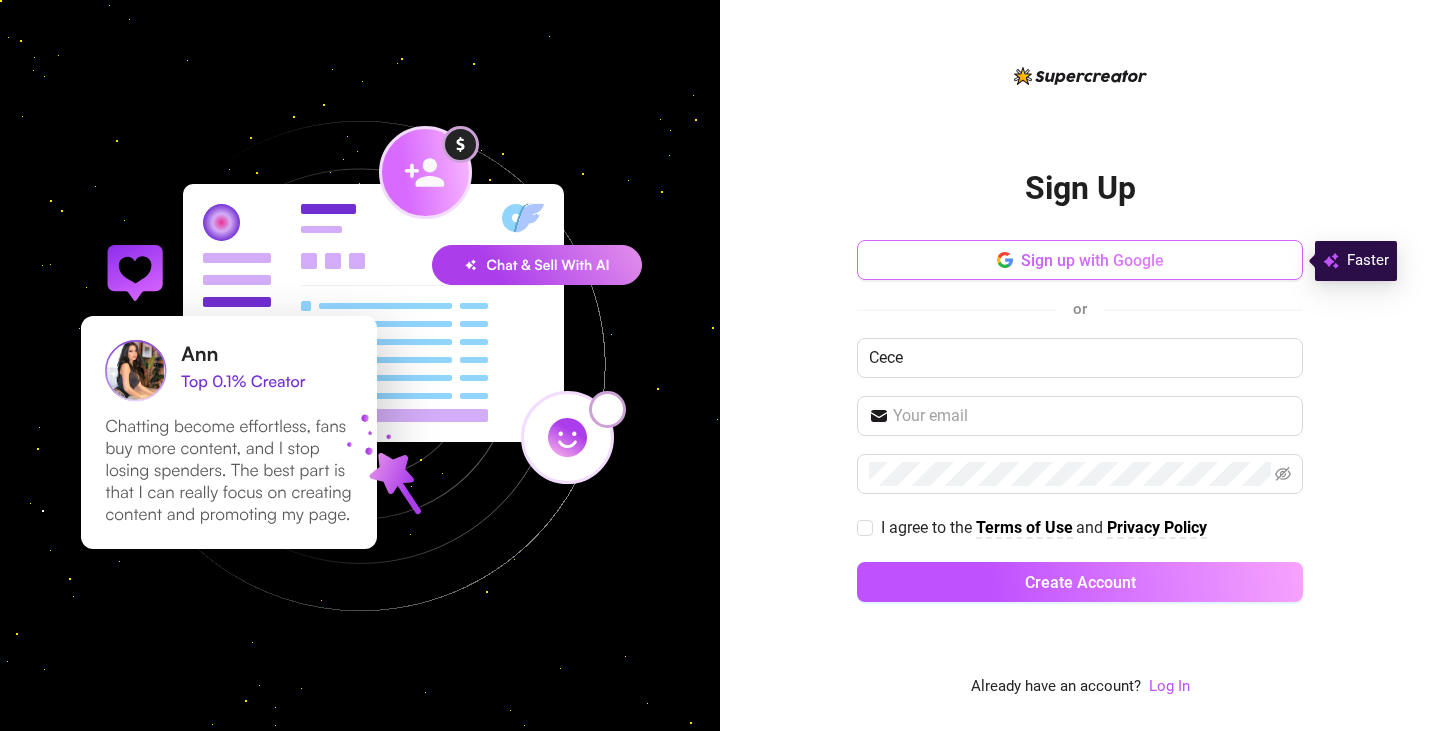 click on "Sign up with Google" at bounding box center (1092, 260) 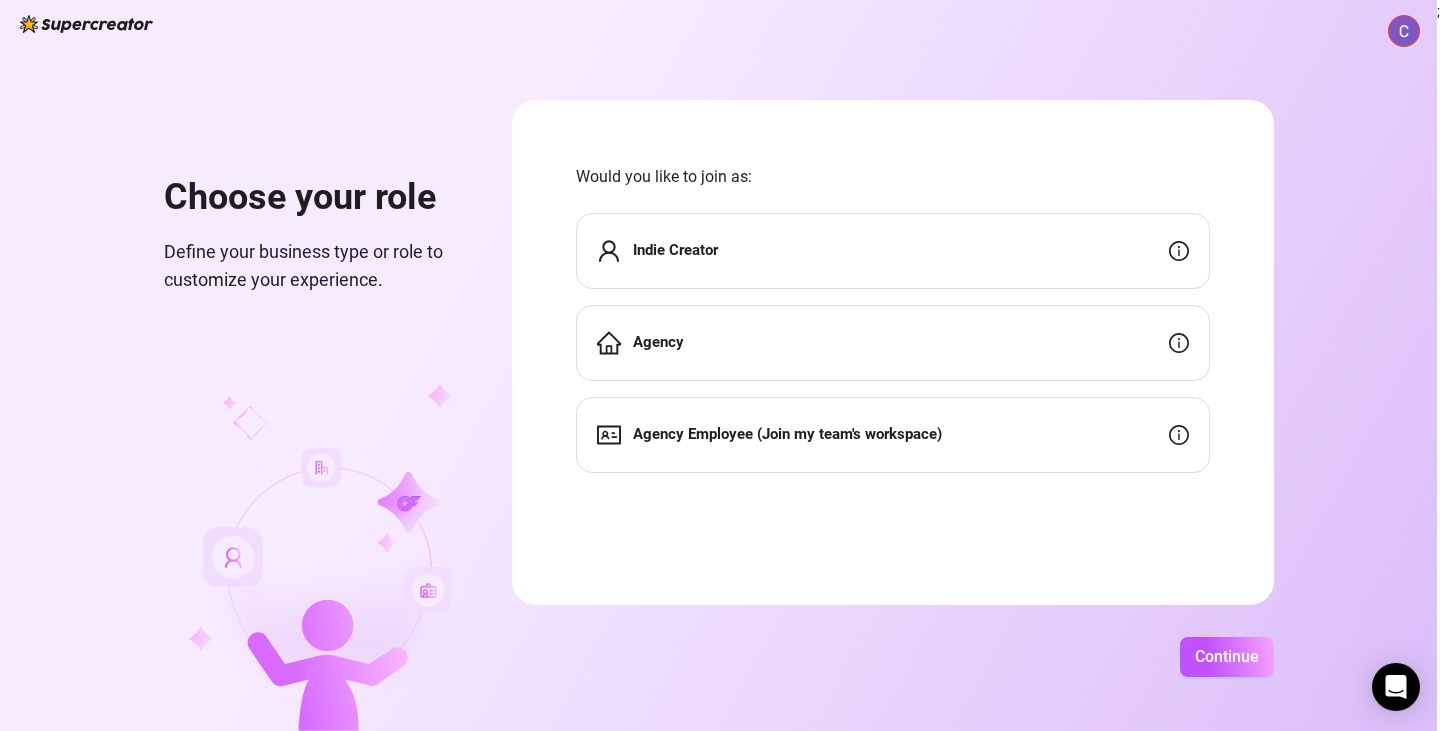 click on "Agency Employee (Join my team's workspace)" at bounding box center [893, 435] 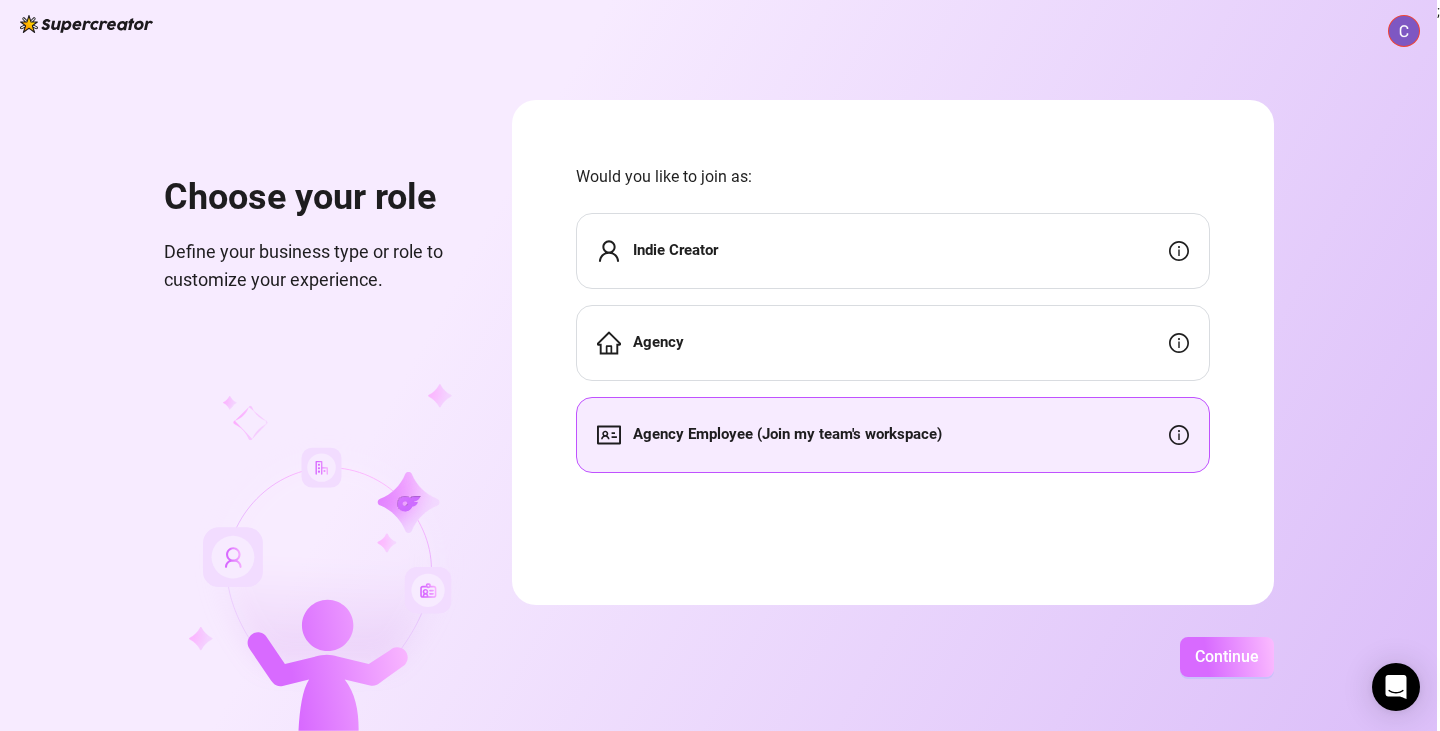 click on "Continue" at bounding box center [1227, 656] 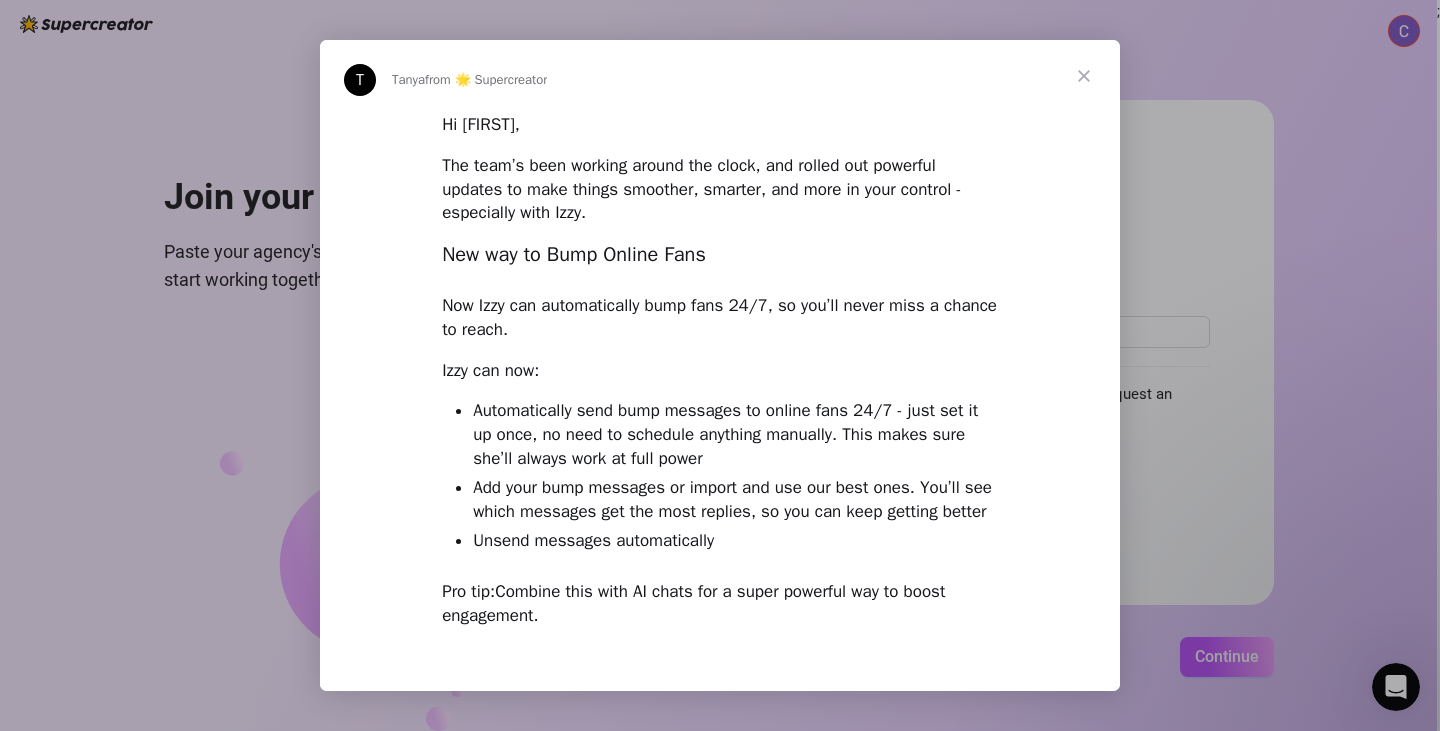 scroll, scrollTop: 0, scrollLeft: 0, axis: both 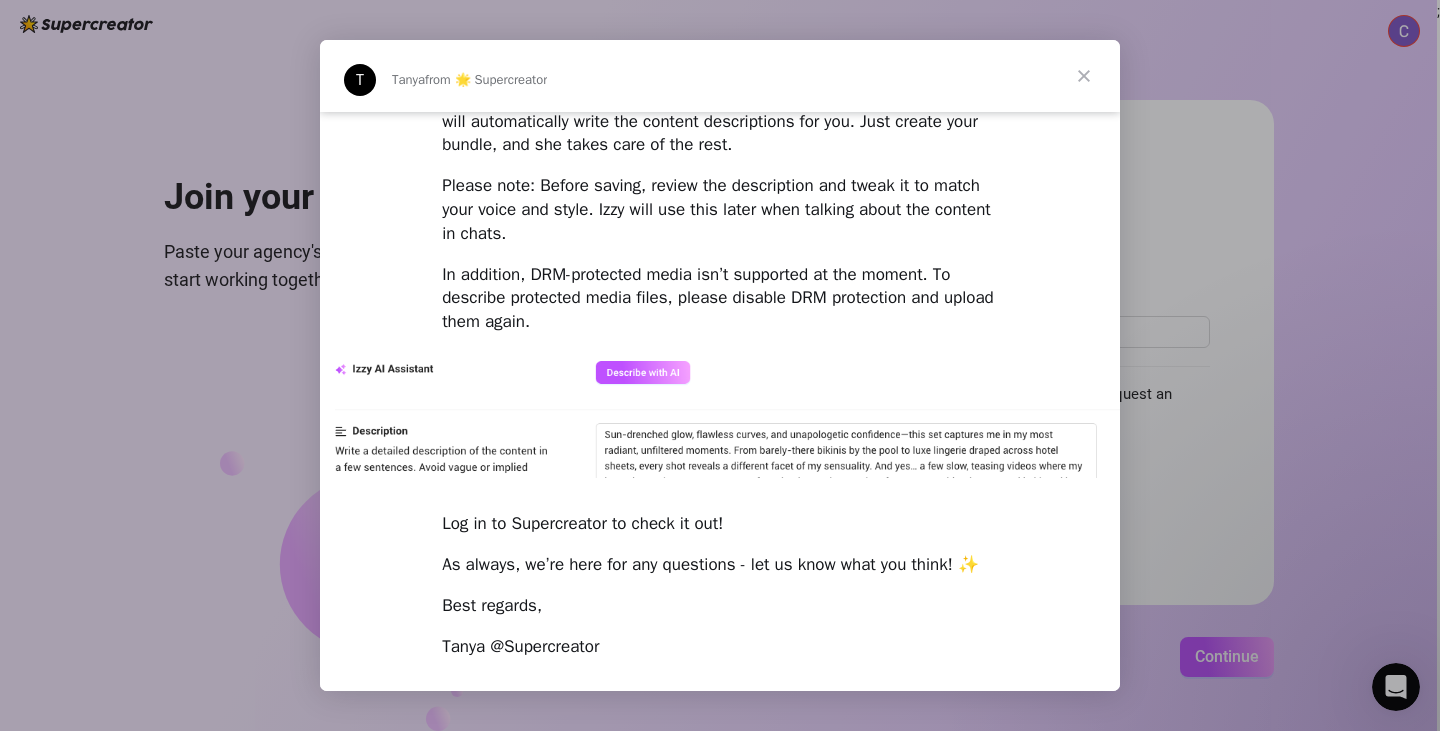 click at bounding box center [1084, 76] 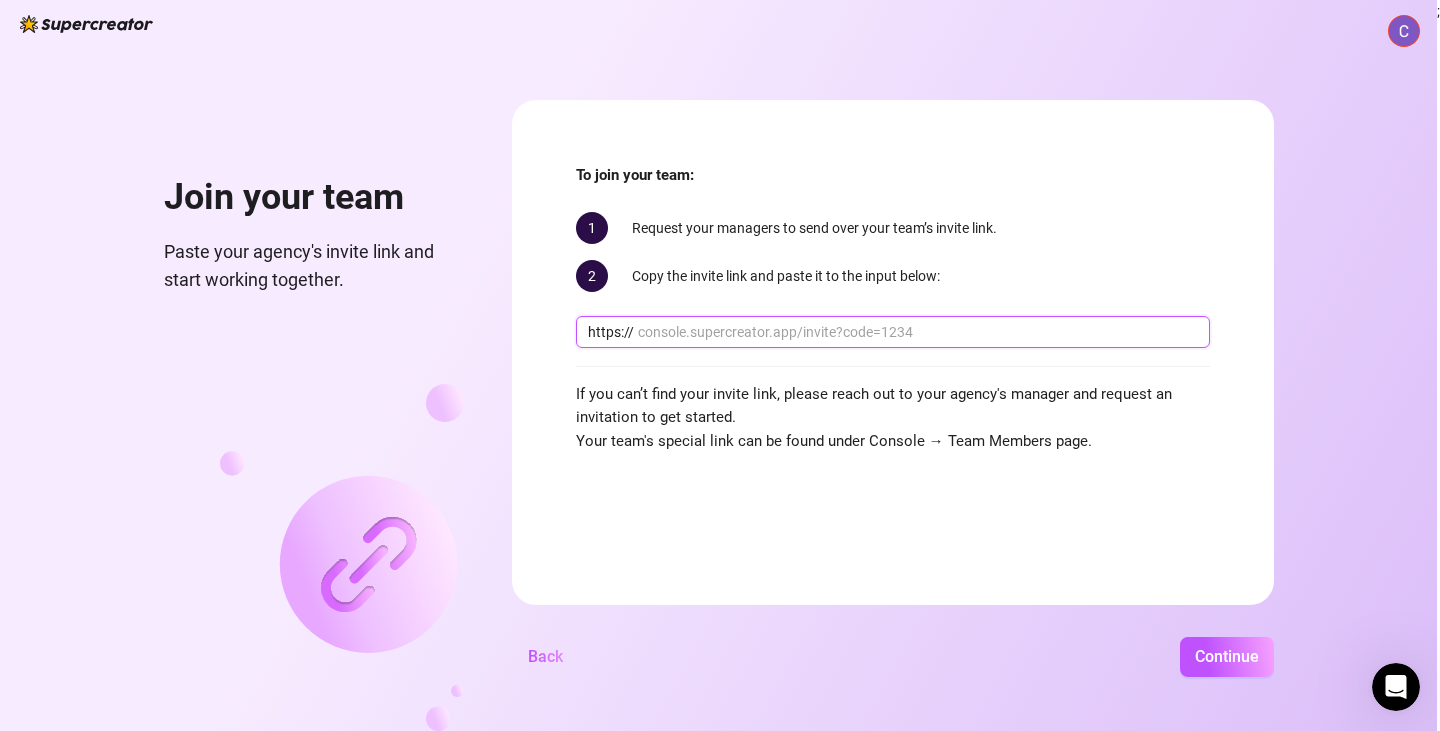 click at bounding box center [918, 332] 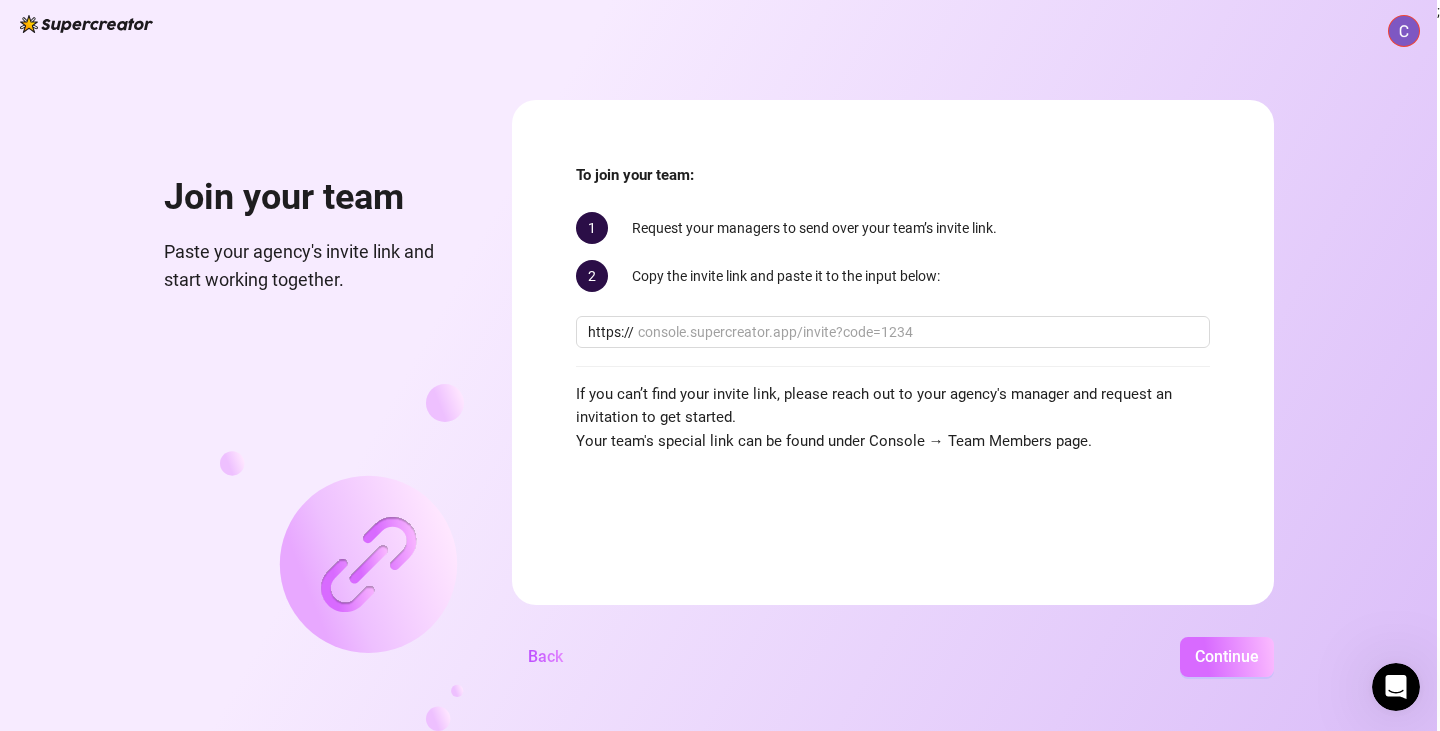 click on "Continue" at bounding box center [1227, 656] 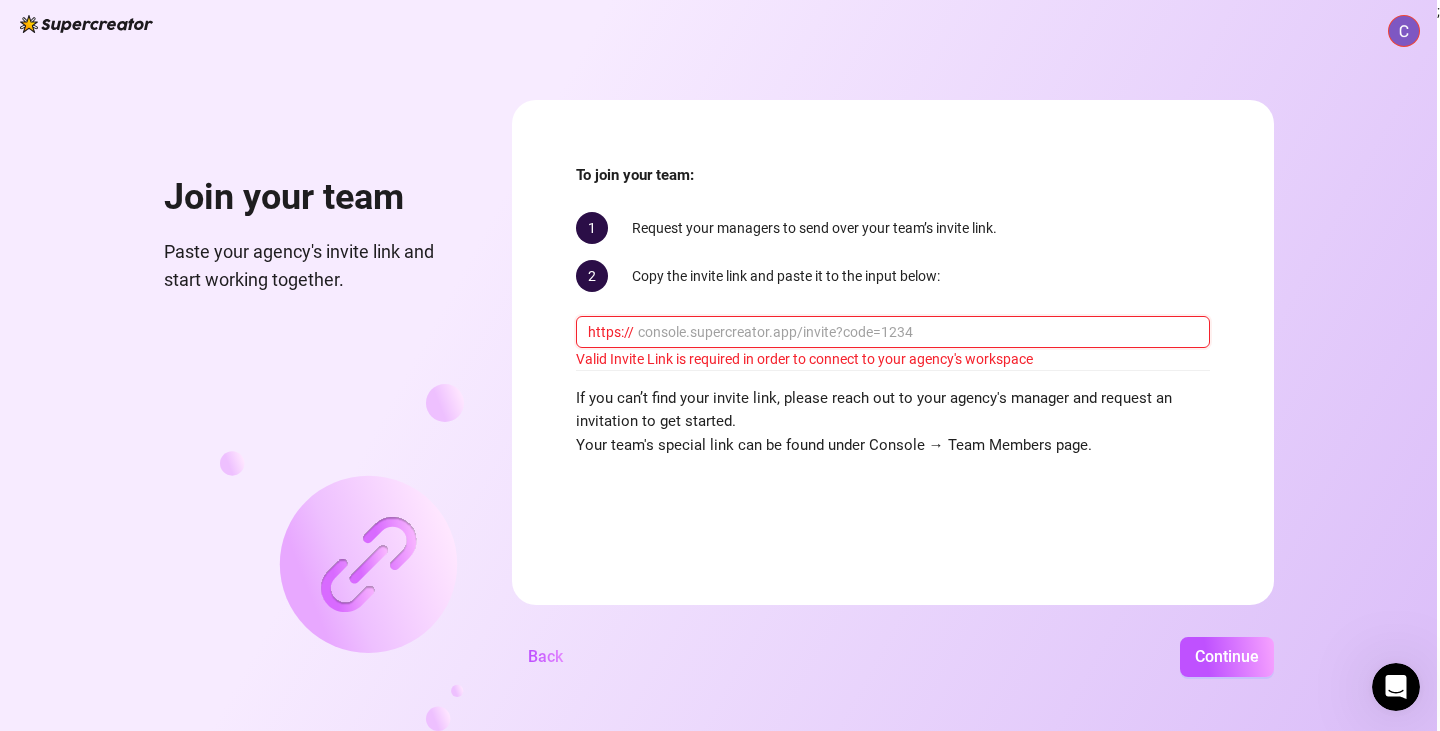 paste on "console.supercreator.app/invite?code=2HRTWJRQWlg6a8KWbsOlfbgD4ps2&workspace=Catherine%20Elizabeth%20Virtual%20Services" 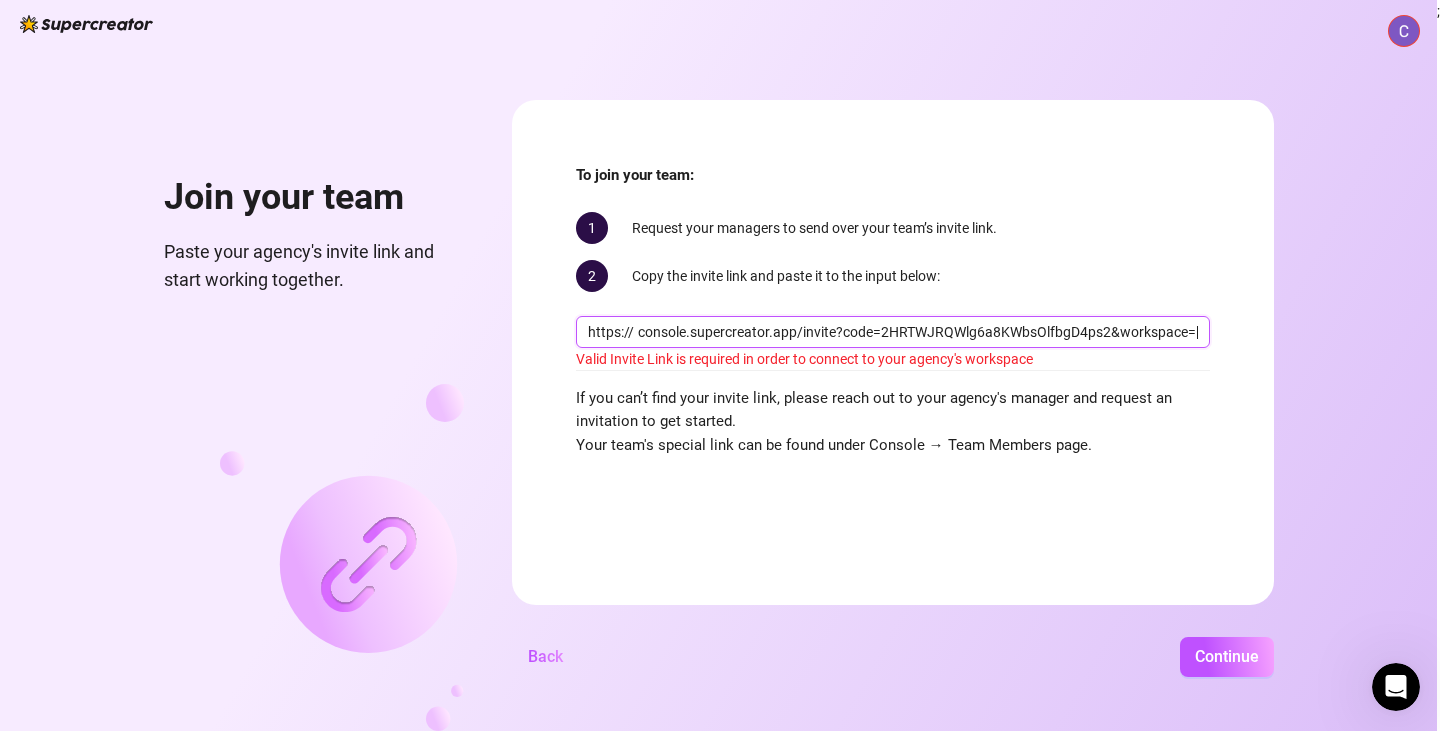 scroll, scrollTop: 0, scrollLeft: 282, axis: horizontal 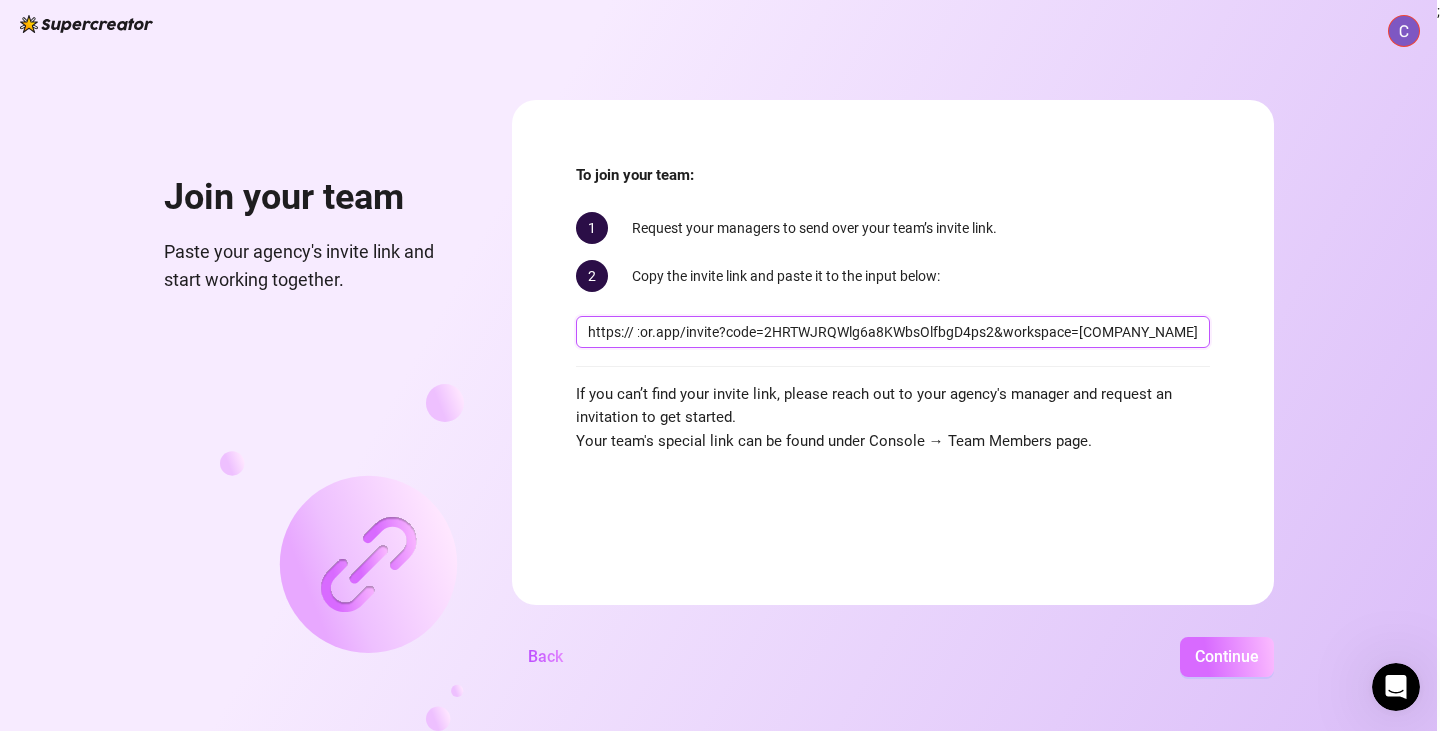 type on "console.supercreator.app/invite?code=2HRTWJRQWlg6a8KWbsOlfbgD4ps2&workspace=Catherine%20Elizabeth%20Virtual%20Services" 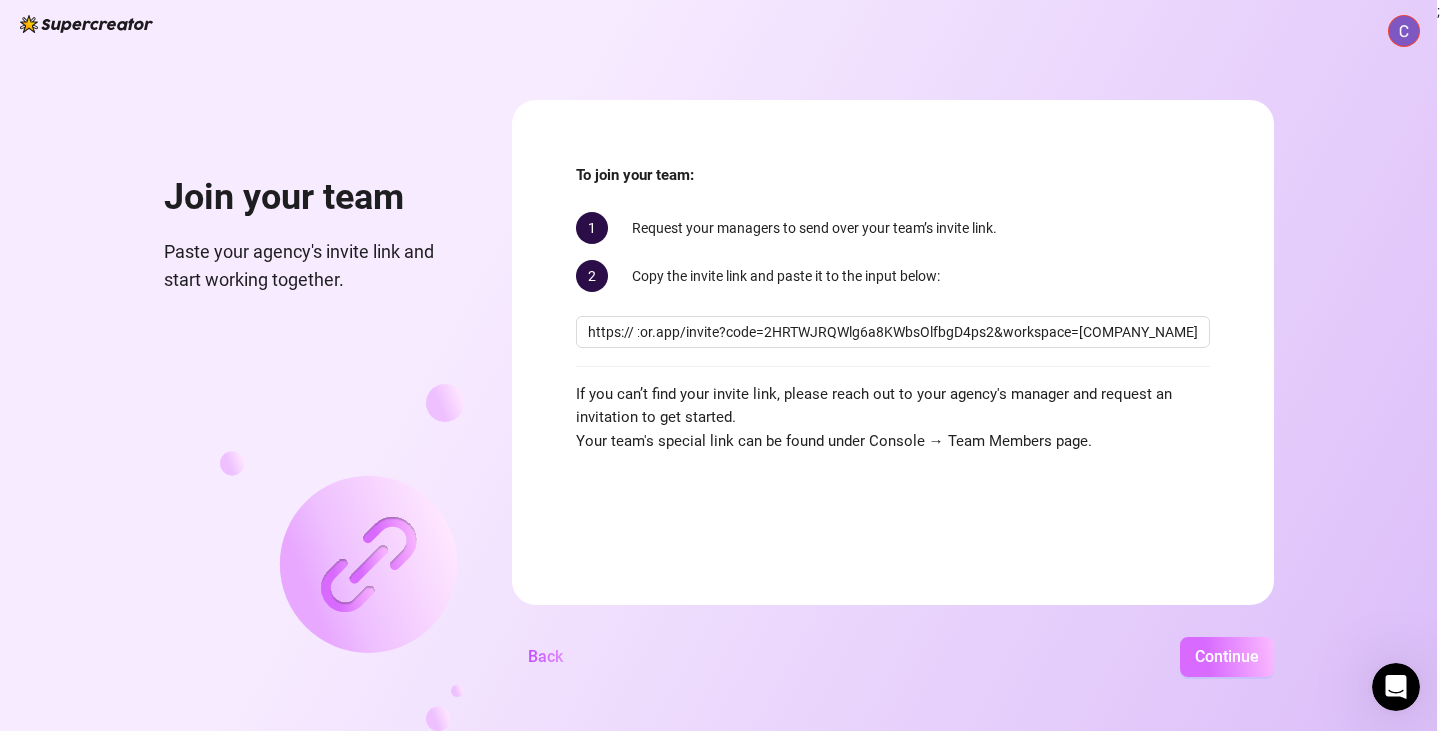 click on "Continue" at bounding box center (1227, 656) 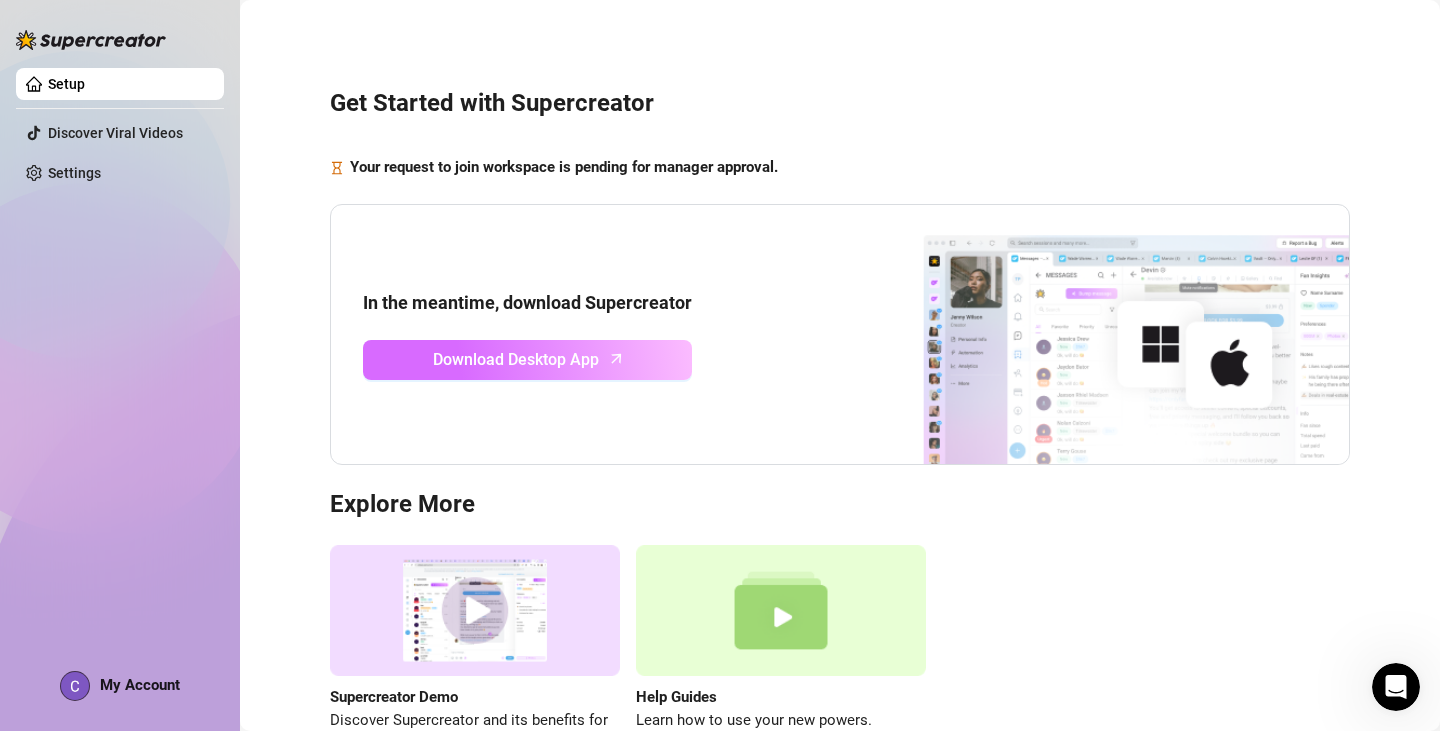 click on "Download Desktop App" at bounding box center (516, 359) 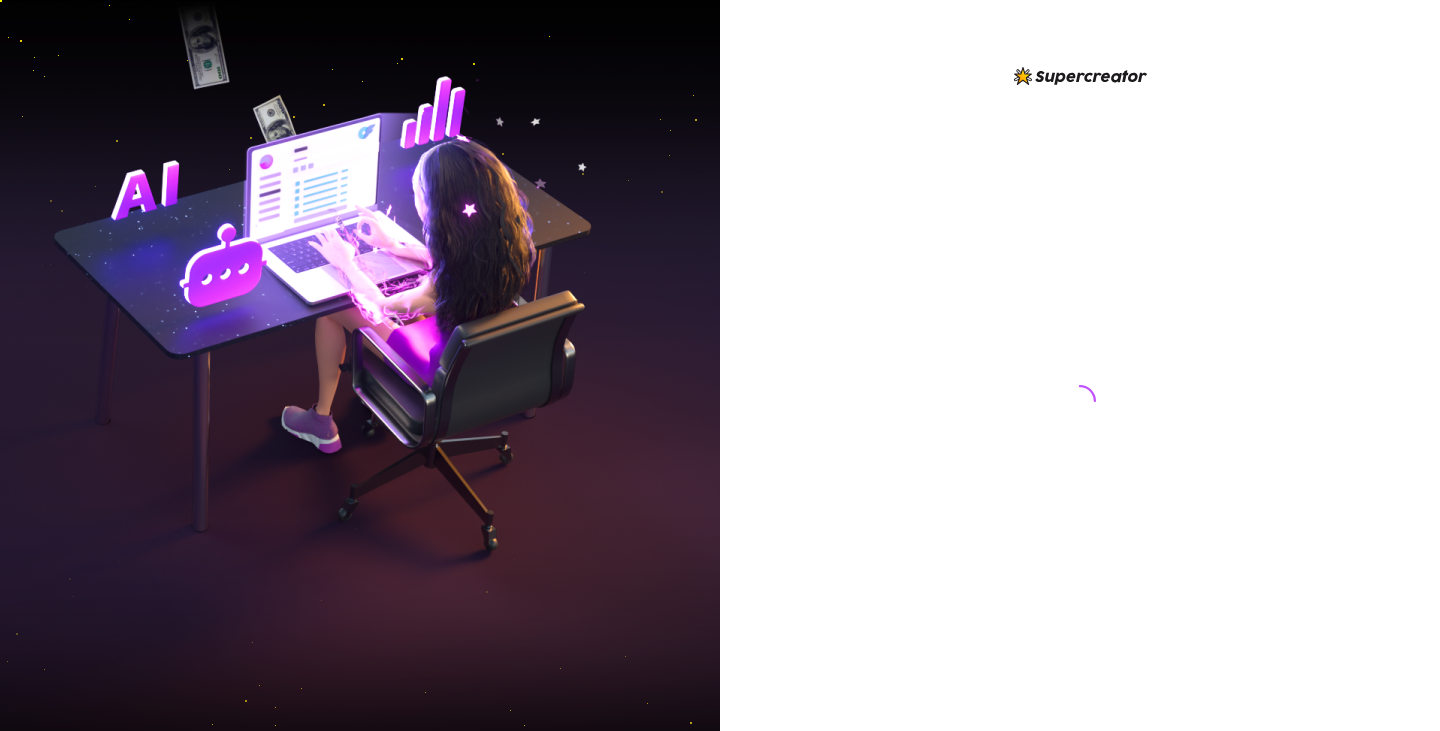 scroll, scrollTop: 0, scrollLeft: 0, axis: both 